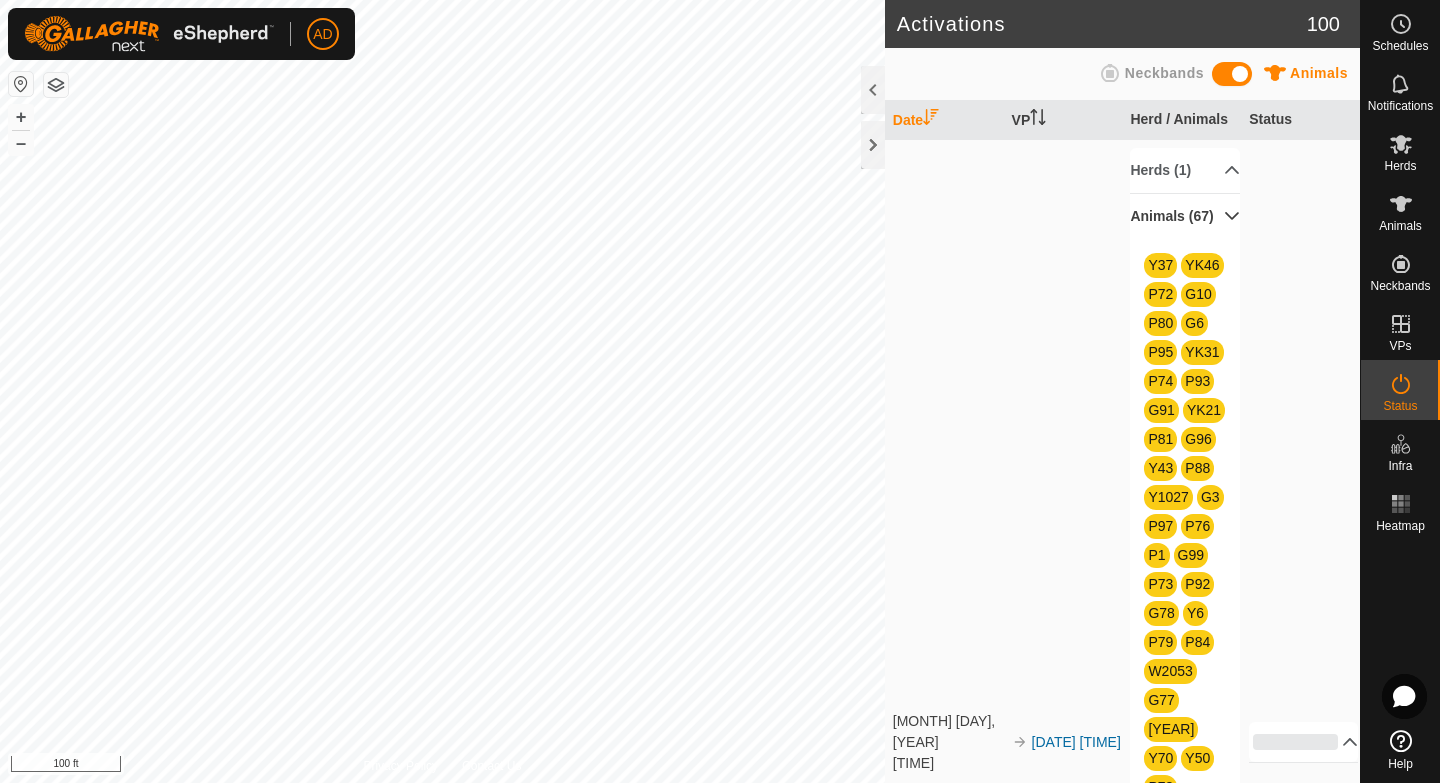 scroll, scrollTop: 0, scrollLeft: 0, axis: both 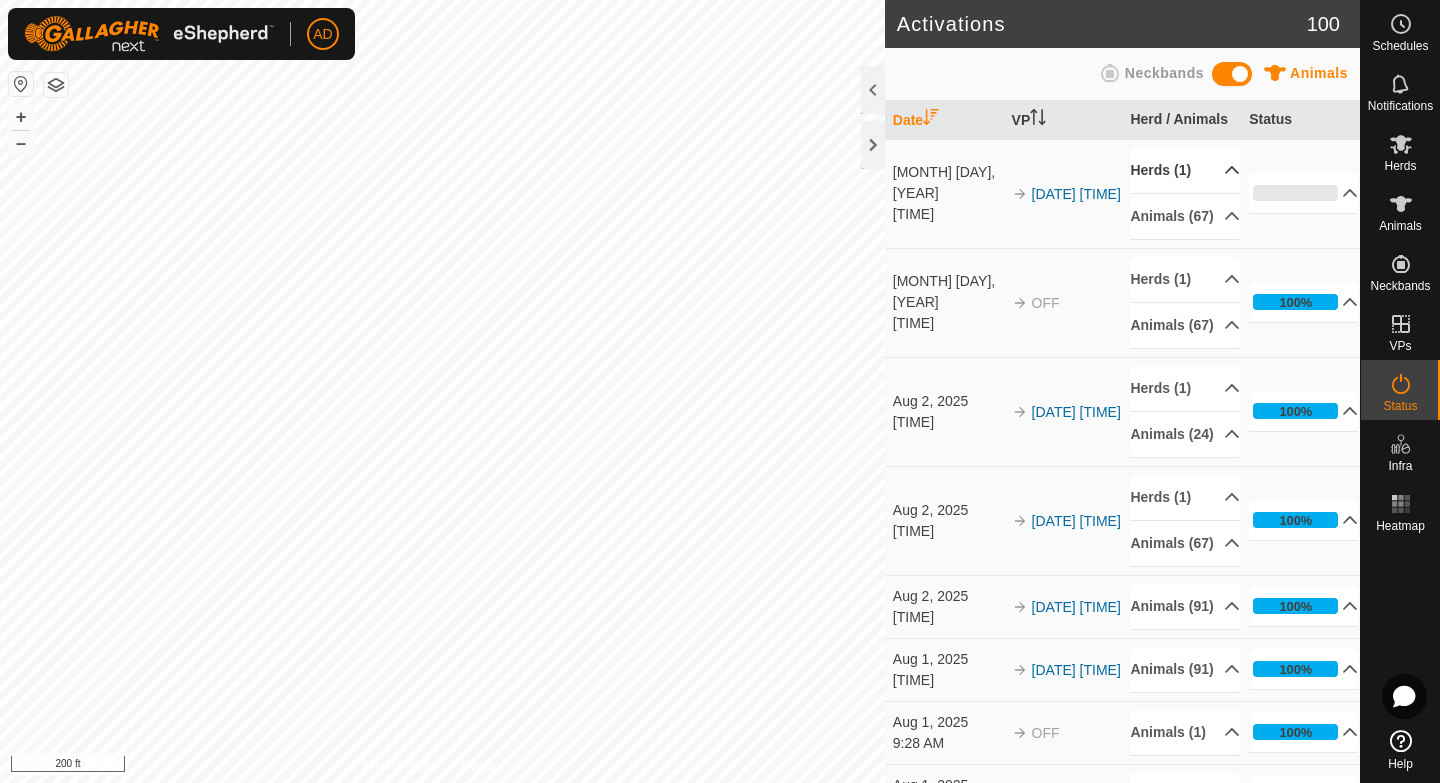 click on "Herds (1)" at bounding box center [1184, 170] 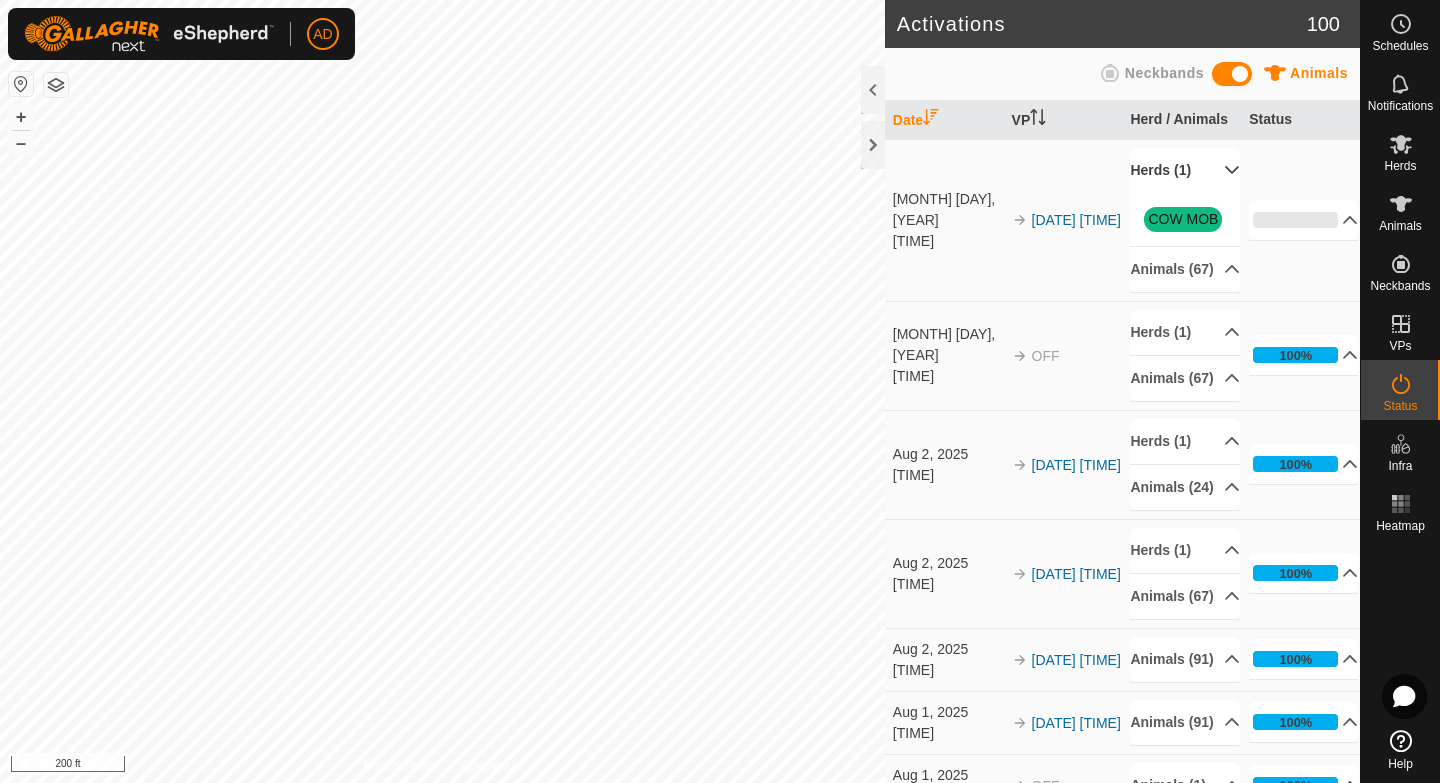 click on "COW MOB" at bounding box center (1183, 219) 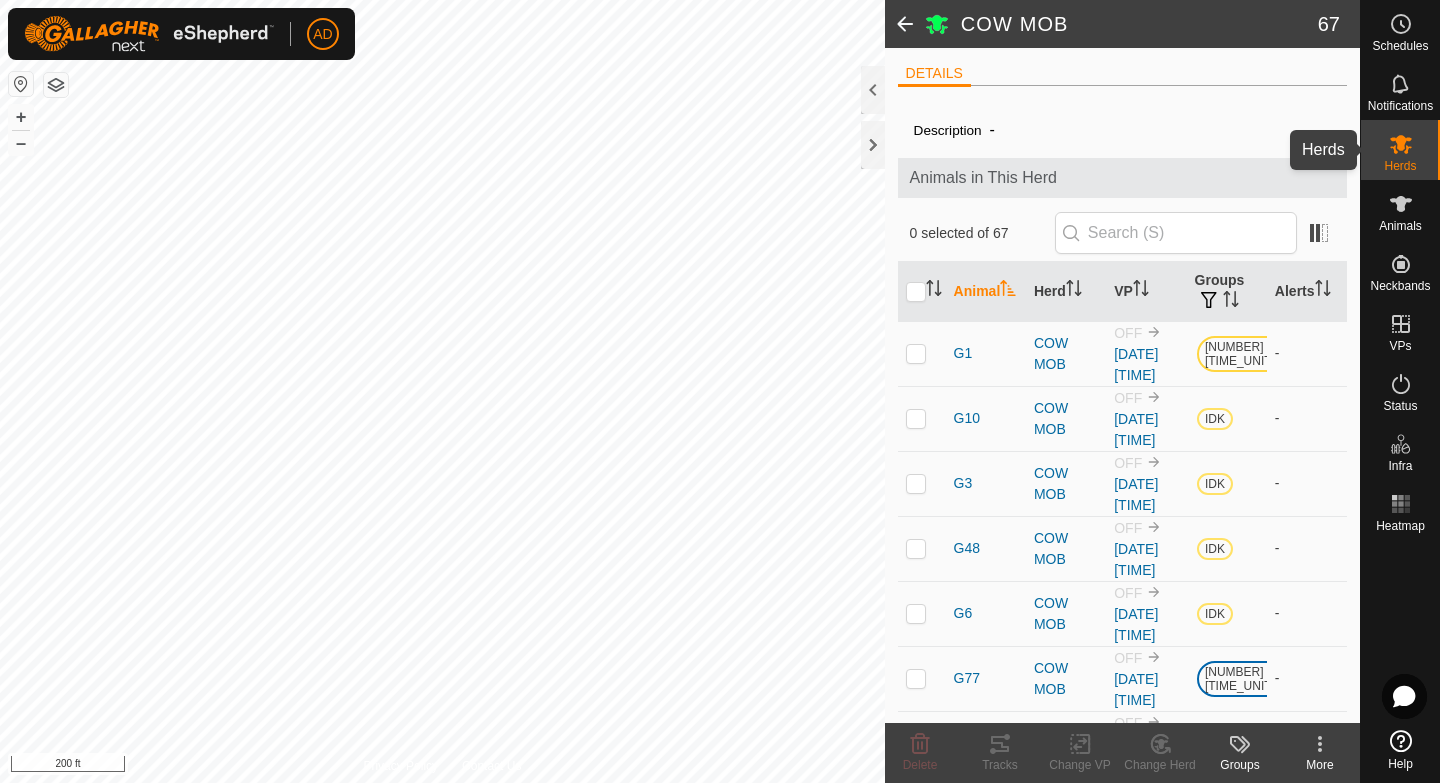 click 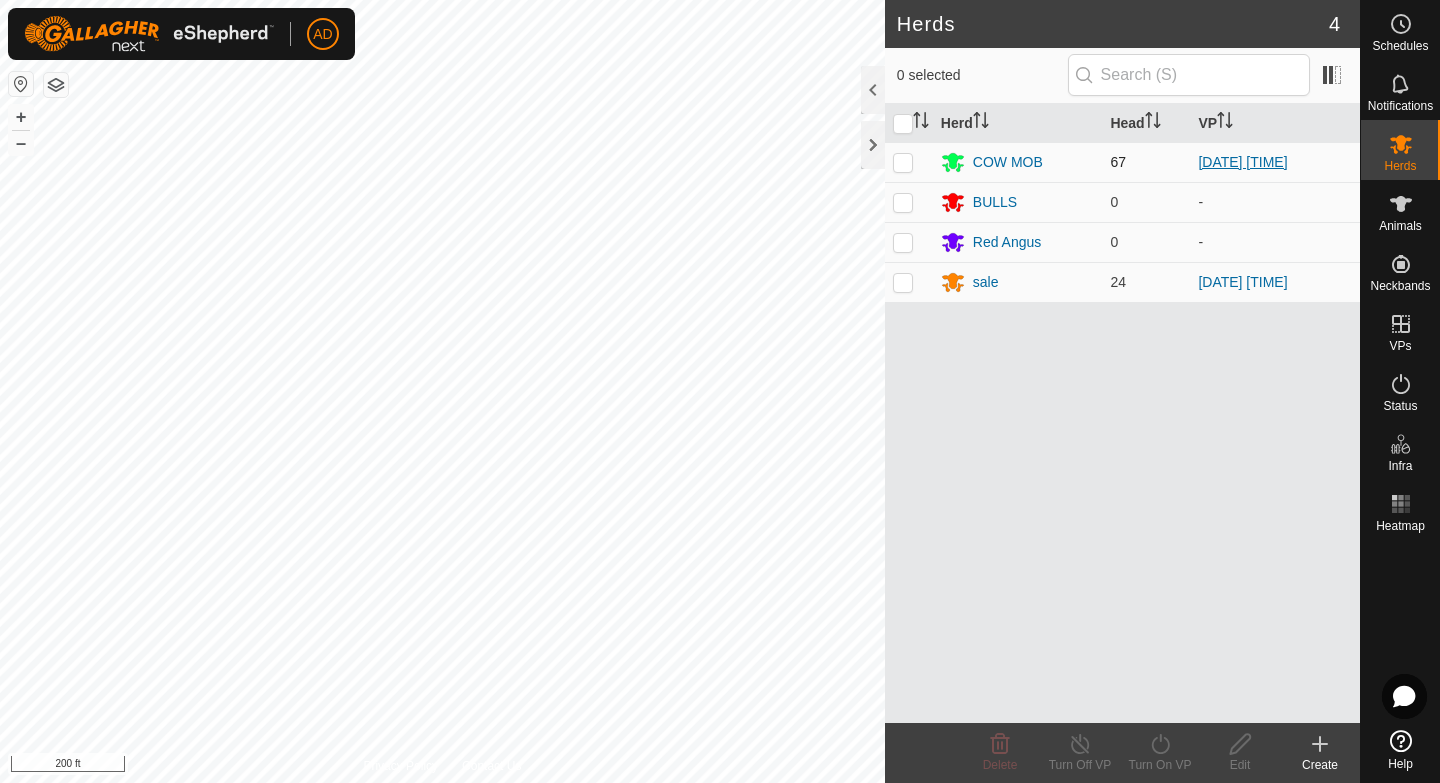 click on "[DATE] [TIME]" at bounding box center [1242, 162] 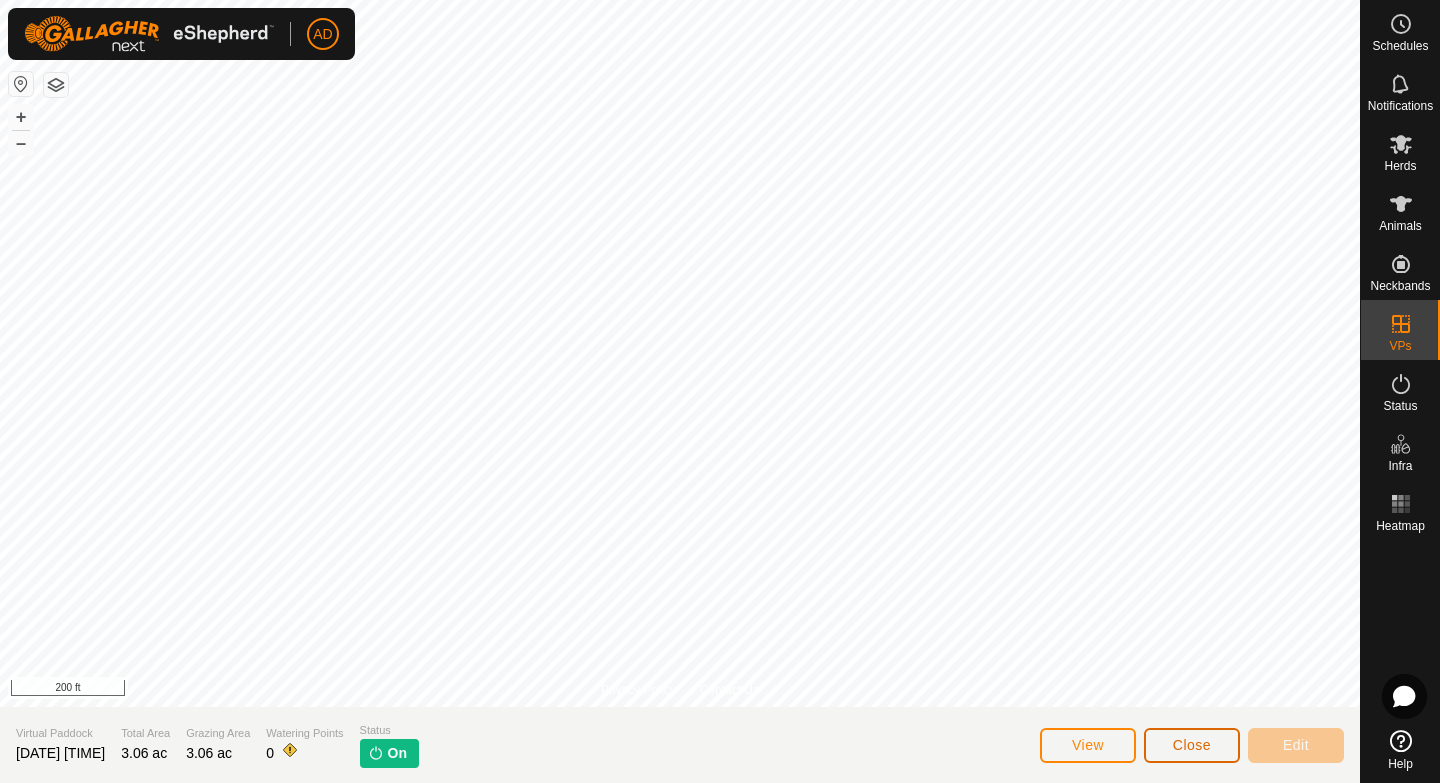 click on "Close" 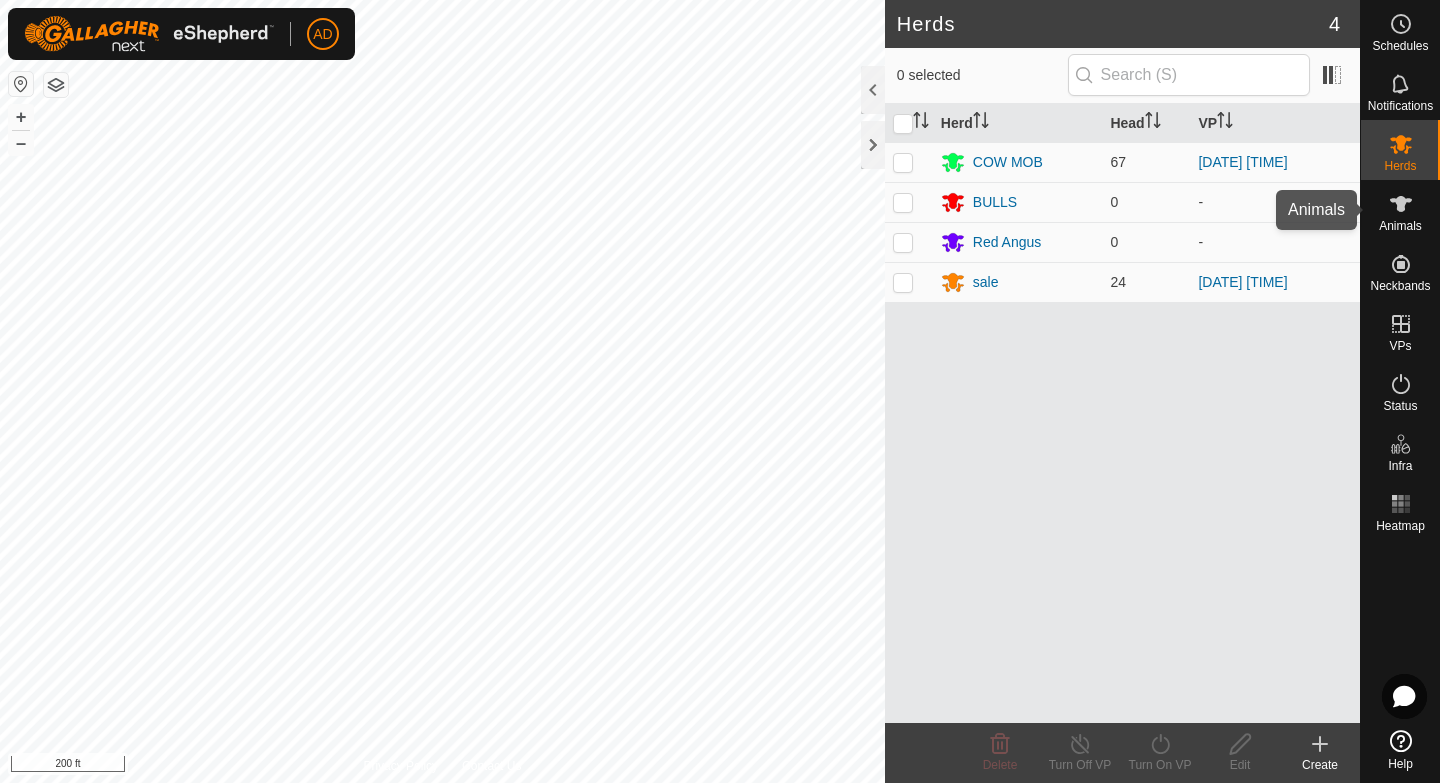 click 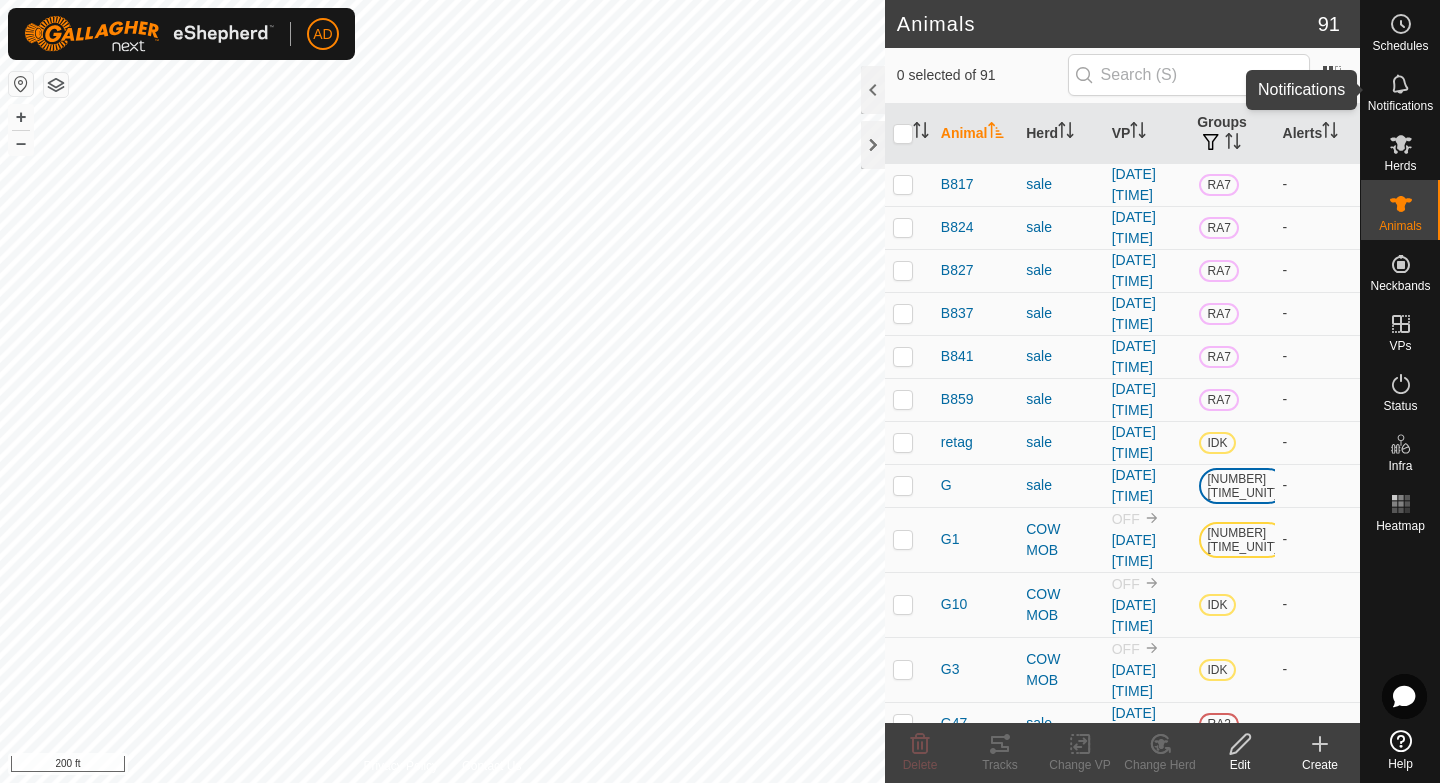 click on "Notifications" at bounding box center [1400, 90] 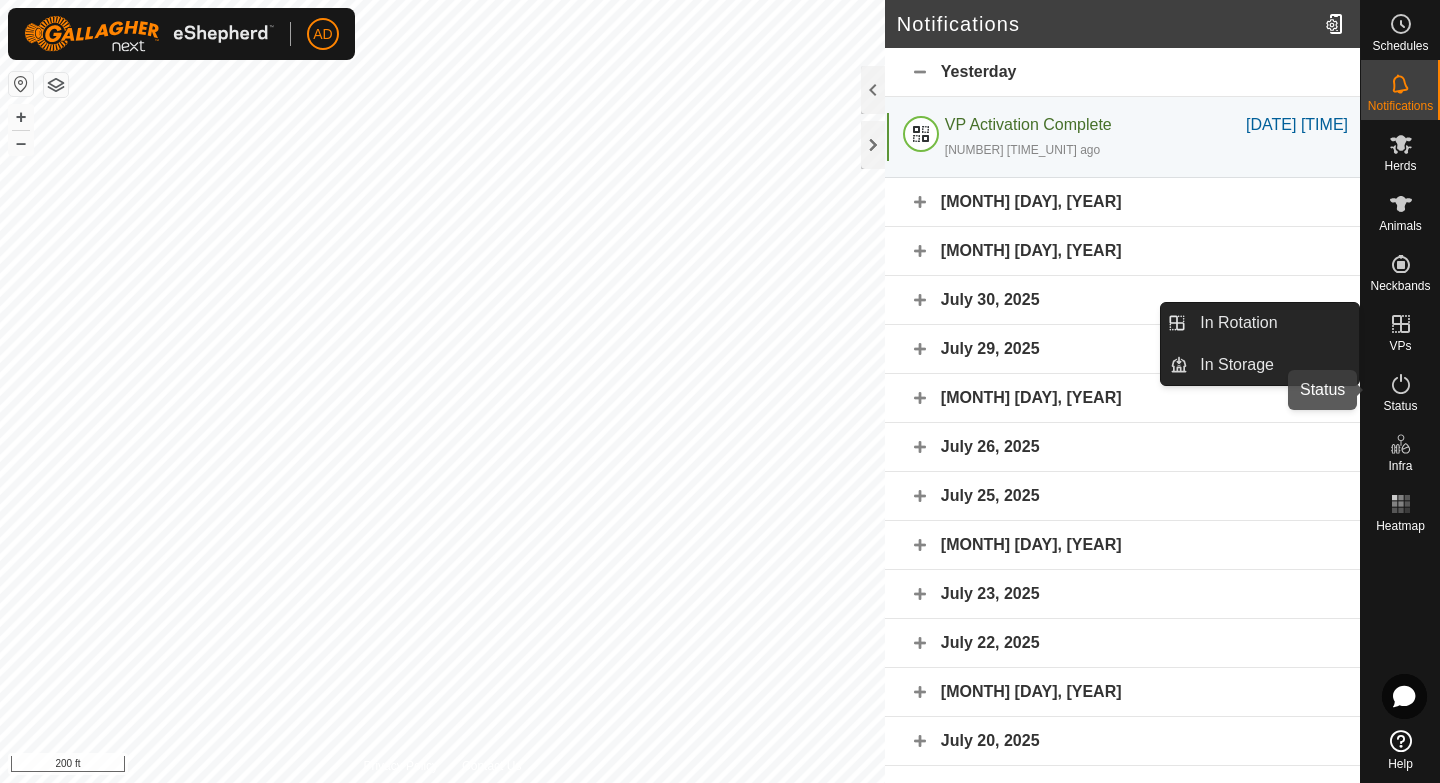 click on "Status" at bounding box center (1400, 406) 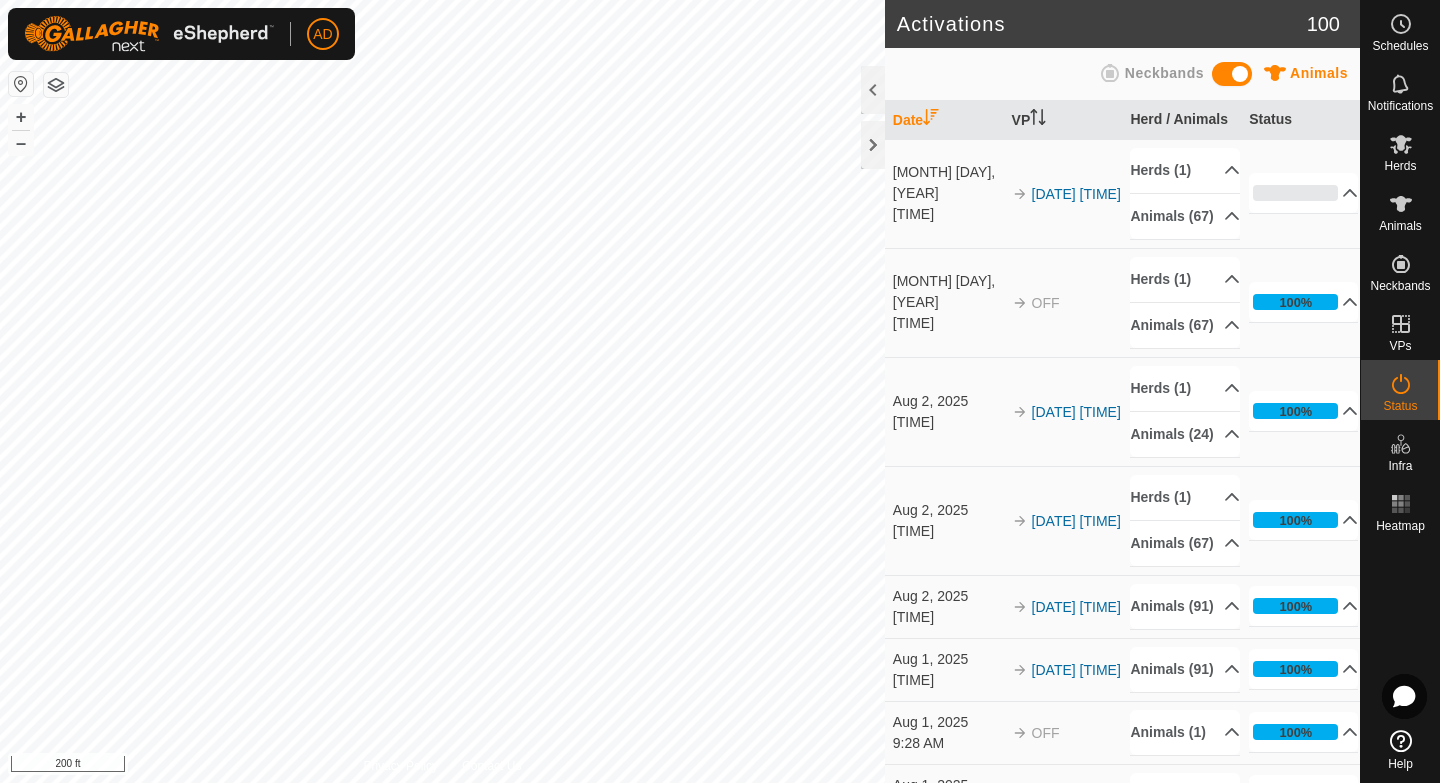 click on "100% In Progress Pending  0  Sent   0  Completed Confirmed   66  Overridden  0  Cancelled   1" at bounding box center [1300, 302] 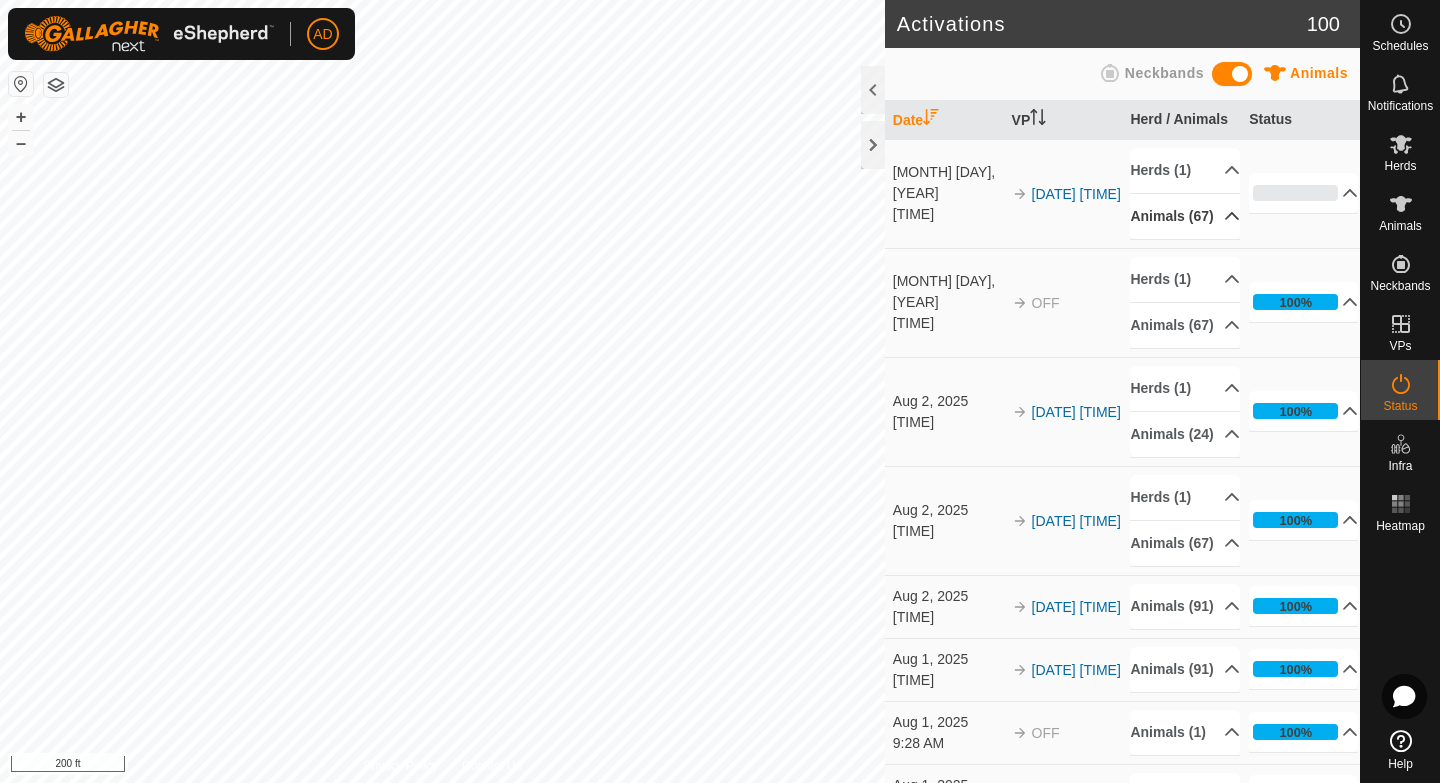 click on "Animals (67)" at bounding box center [1184, 216] 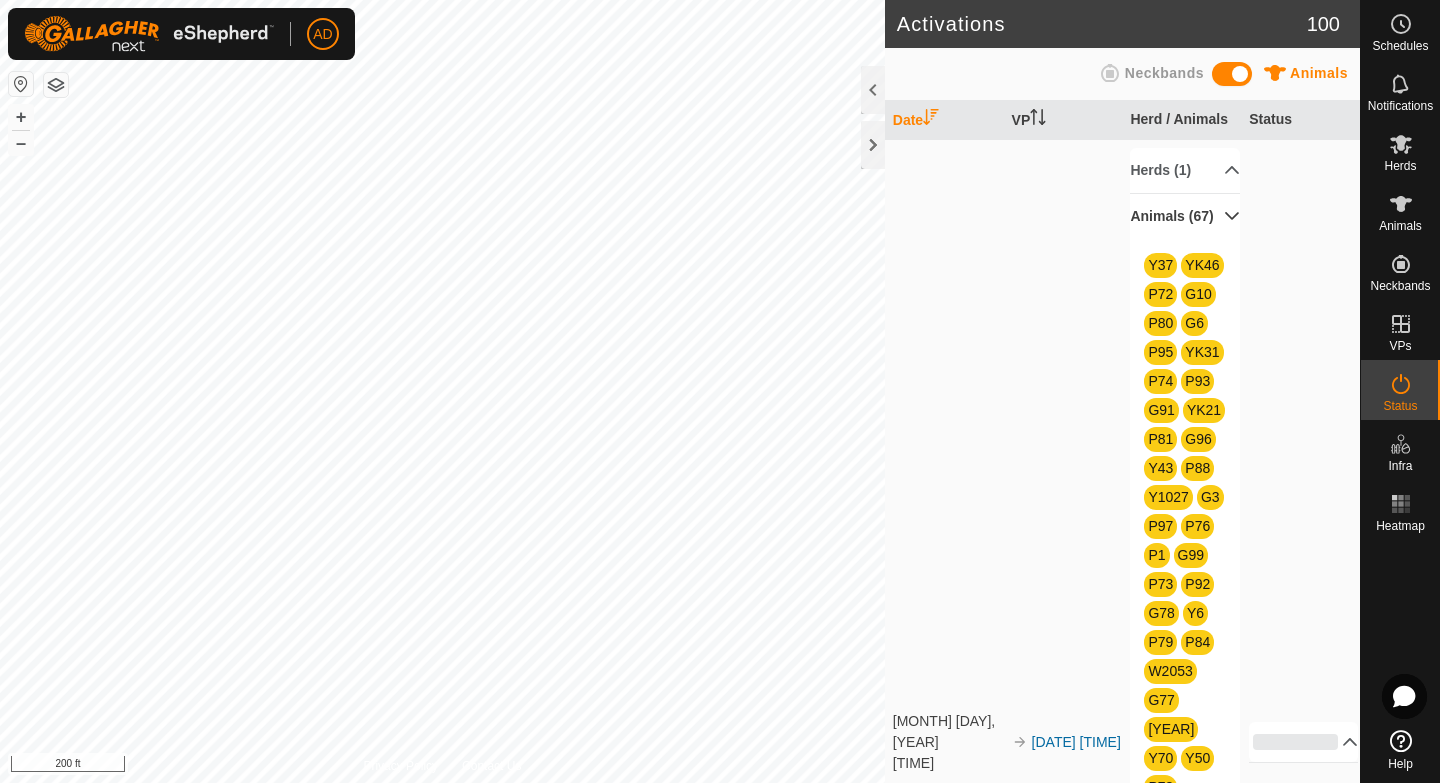 click on "Animals (67)" at bounding box center [1184, 216] 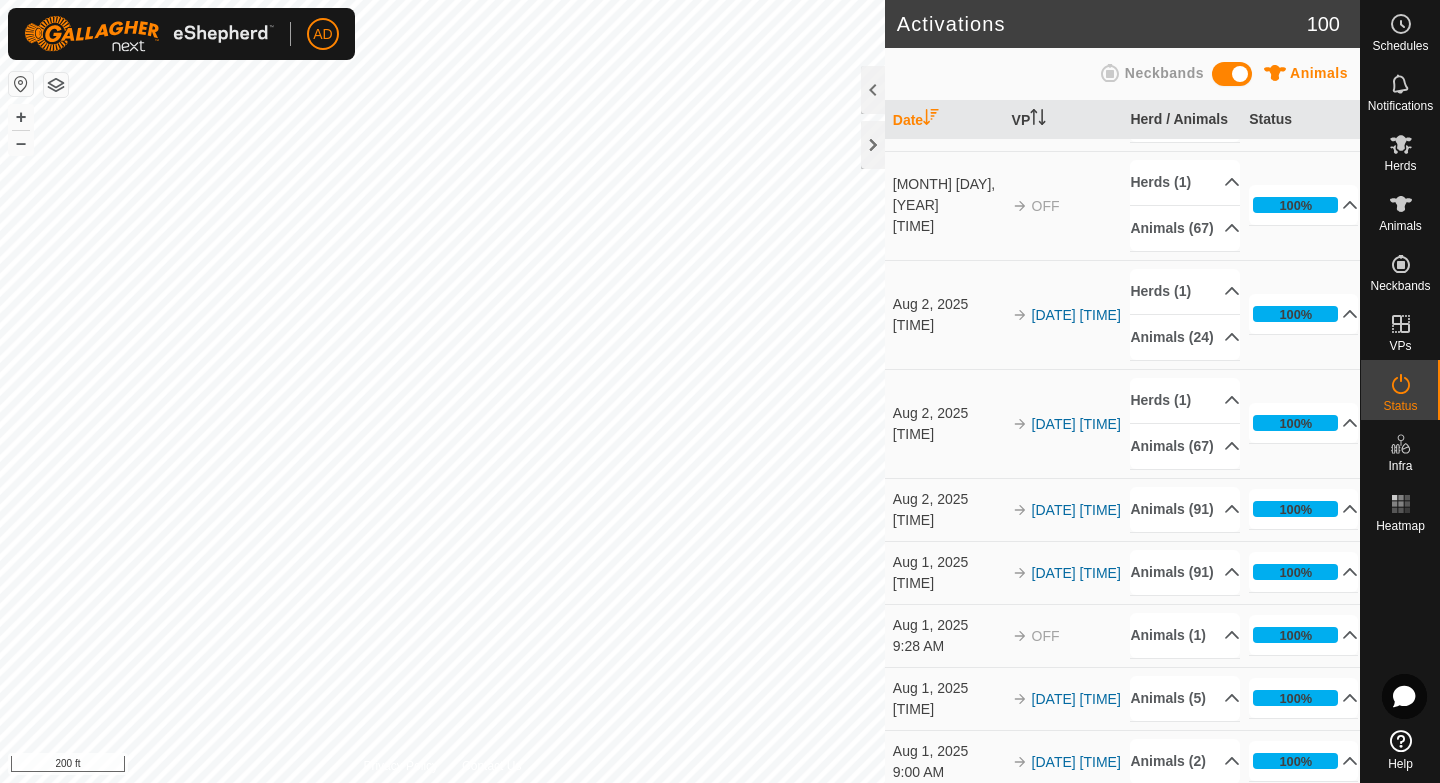 scroll, scrollTop: 0, scrollLeft: 0, axis: both 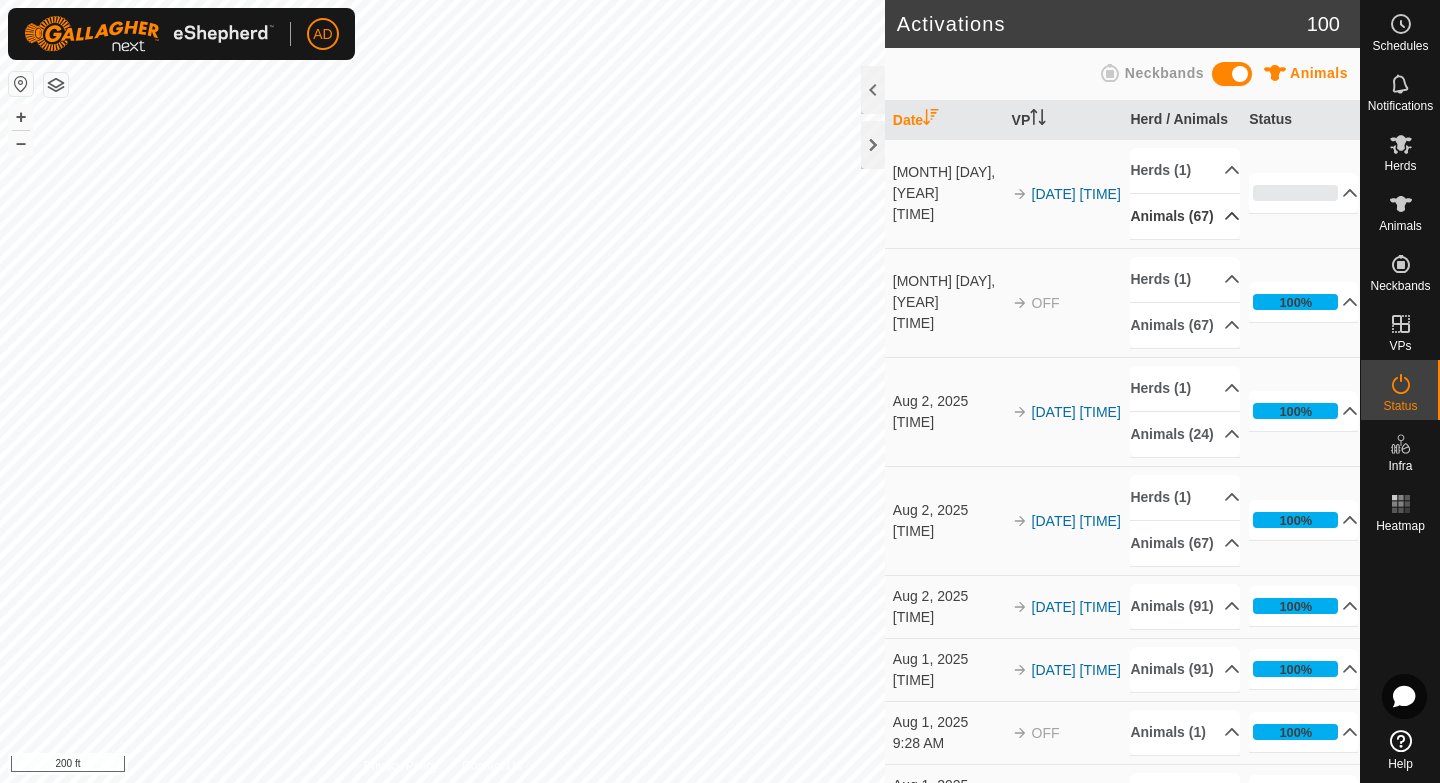 click on "Herds (1)  COW MOB  Animals (67)  Y37   YK46   P72   G10   P80   G6   P95   YK31   P74   P93   G91   YK21   P81   G96   Y43   P88   Y1027   G3   P97   P76   P1   G99   P73   P92   G78   Y6   P79   P84   W2053   G77   W2025   Y70   Y50   P78   W2056   YK39   G1   G98   G48   K12   G86   Y41   Y66   K45   P75   Y63   G79   P83   W2054   Y48   K43   YK17   P87   P70   YK16   P89   P71   Y131   P91   P86   P85   P27   P82   G85   Y42   G93   Y30" at bounding box center [1181, 302] 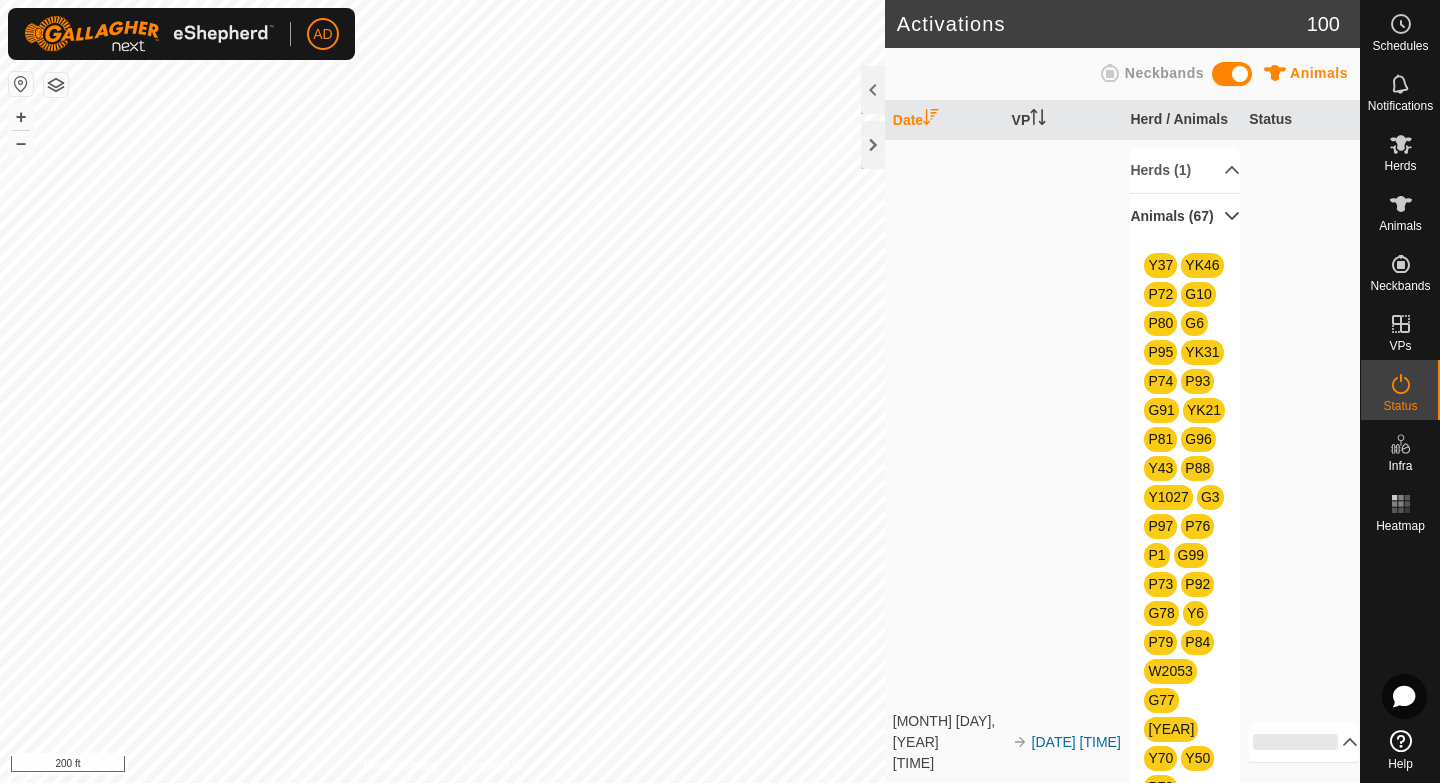 click on "Animals (67)" at bounding box center [1184, 216] 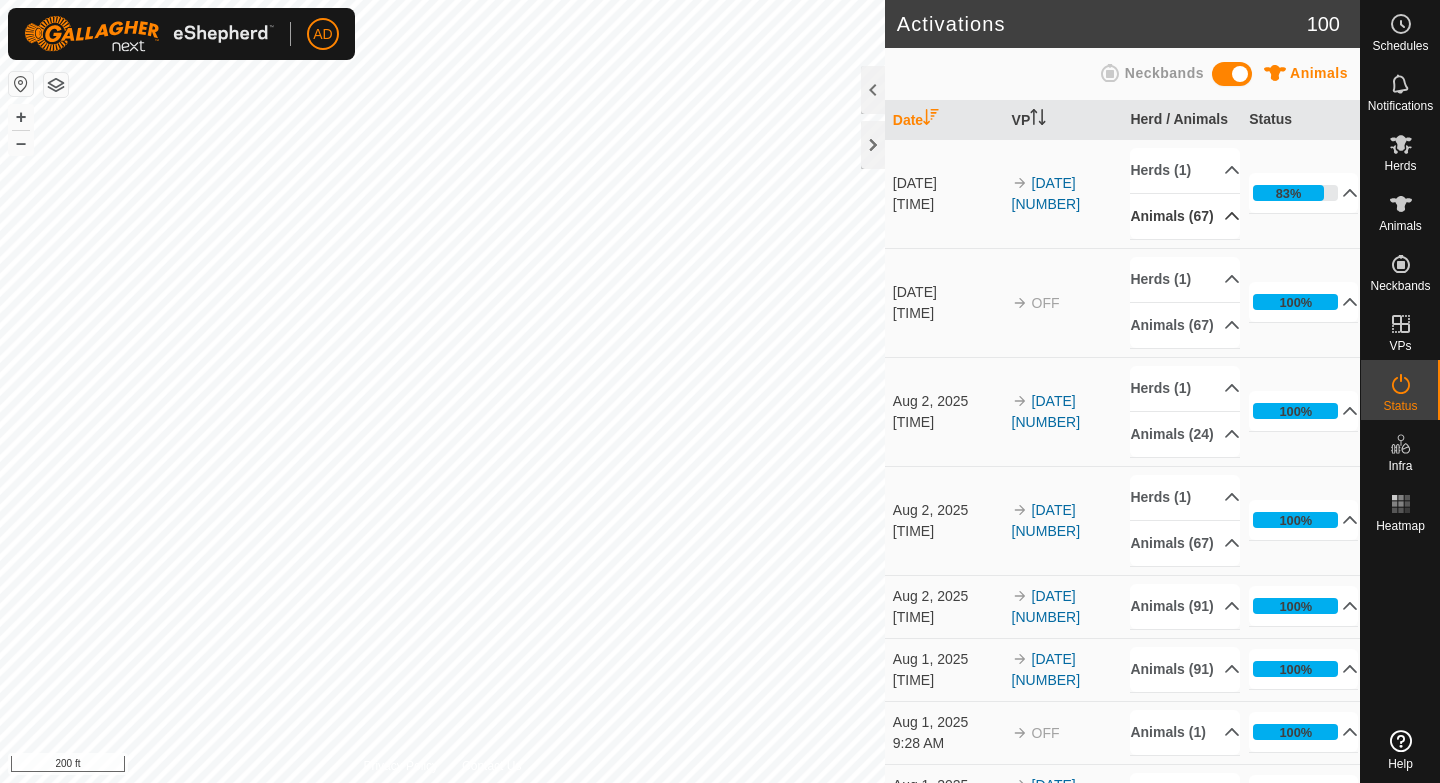 scroll, scrollTop: 0, scrollLeft: 0, axis: both 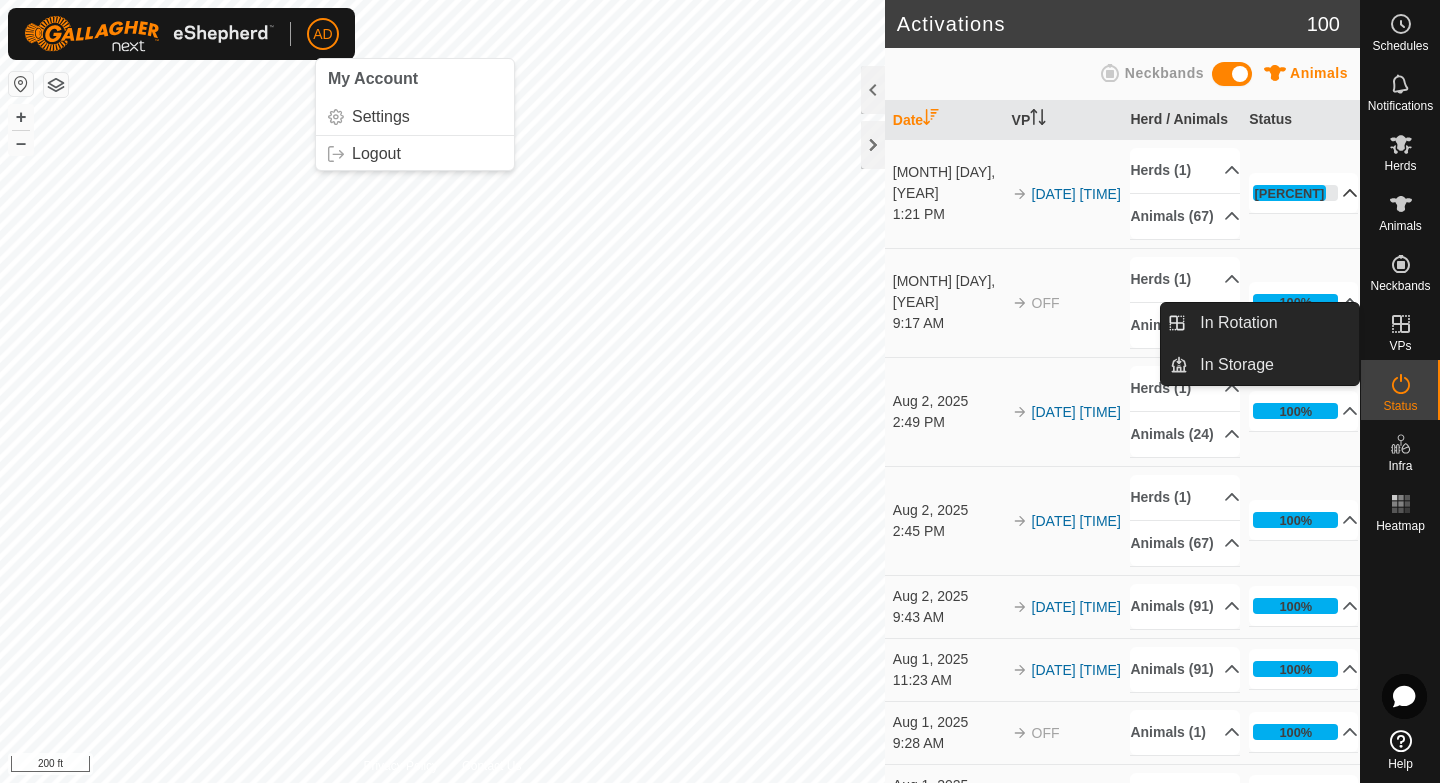 click on "85%" at bounding box center [1303, 193] 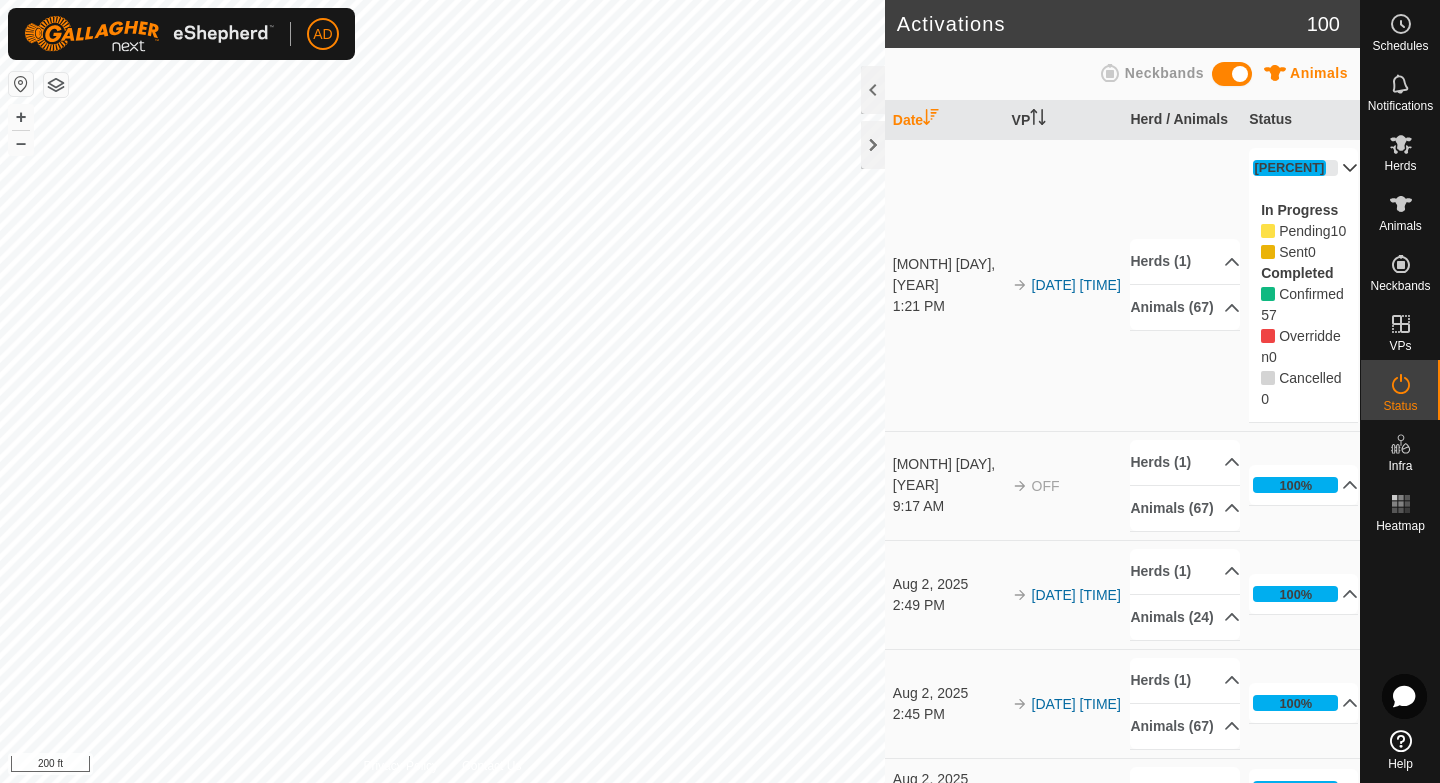click on "85%" at bounding box center (1303, 168) 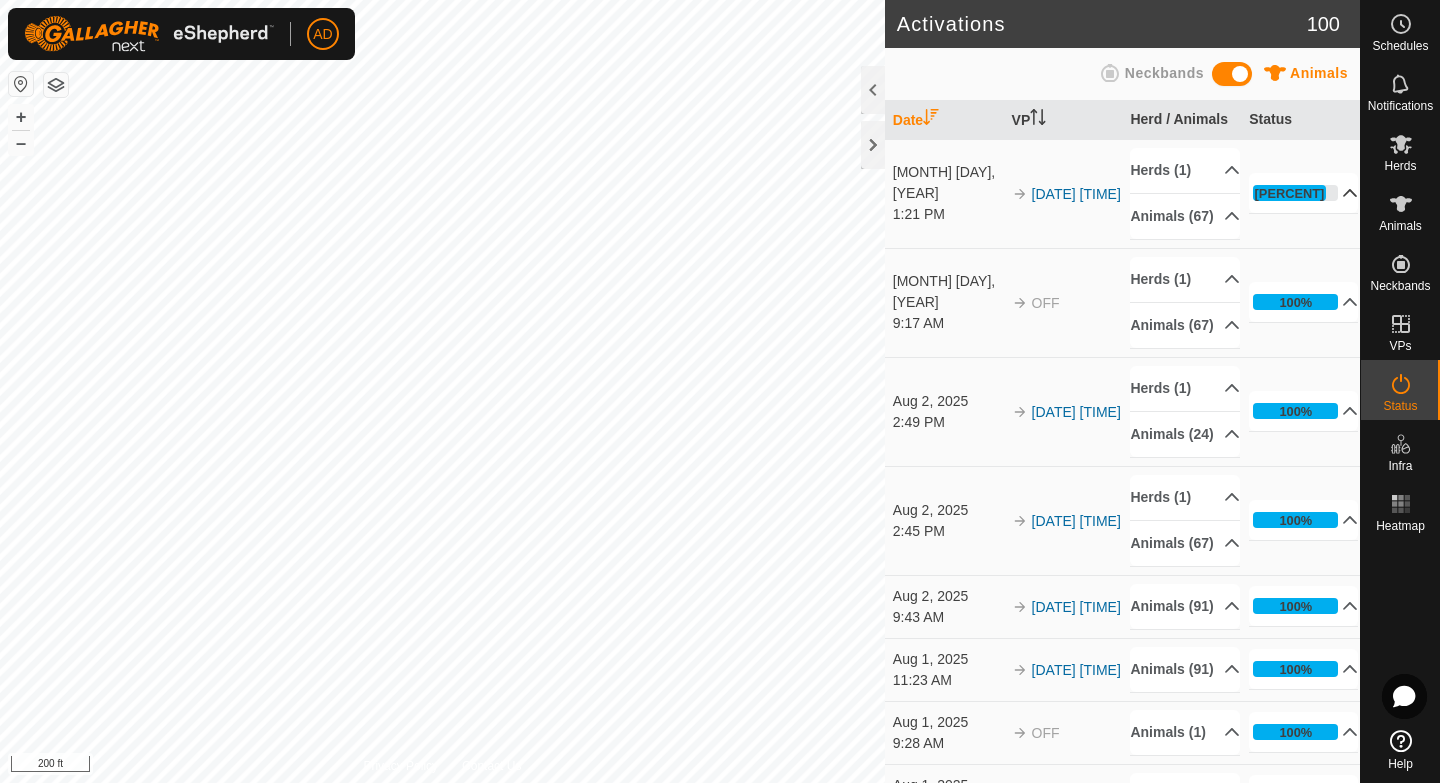 click on "85% In Progress Pending  10  Sent   0  Completed Confirmed   57  Overridden  0  Cancelled   0" at bounding box center (1300, 193) 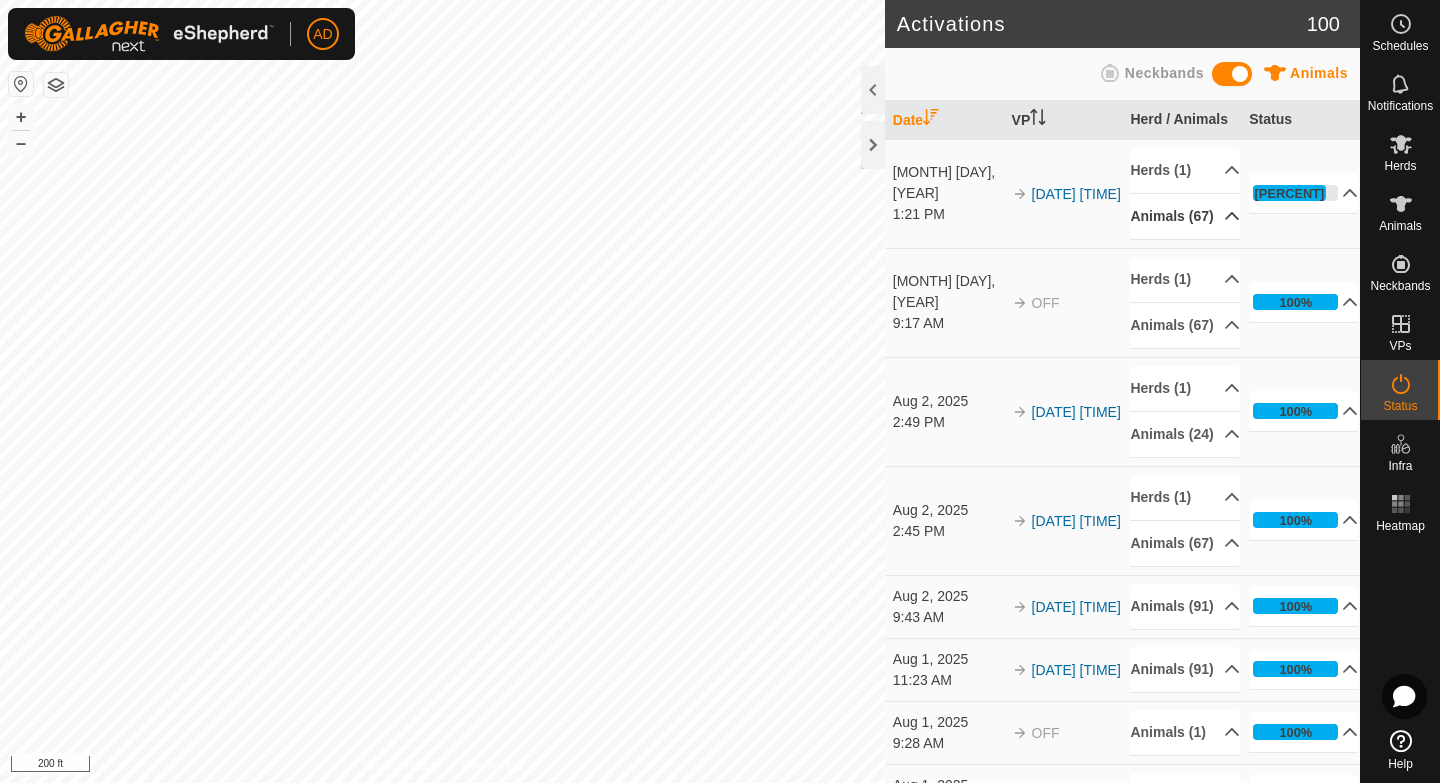 click on "Animals (67)" at bounding box center [1184, 216] 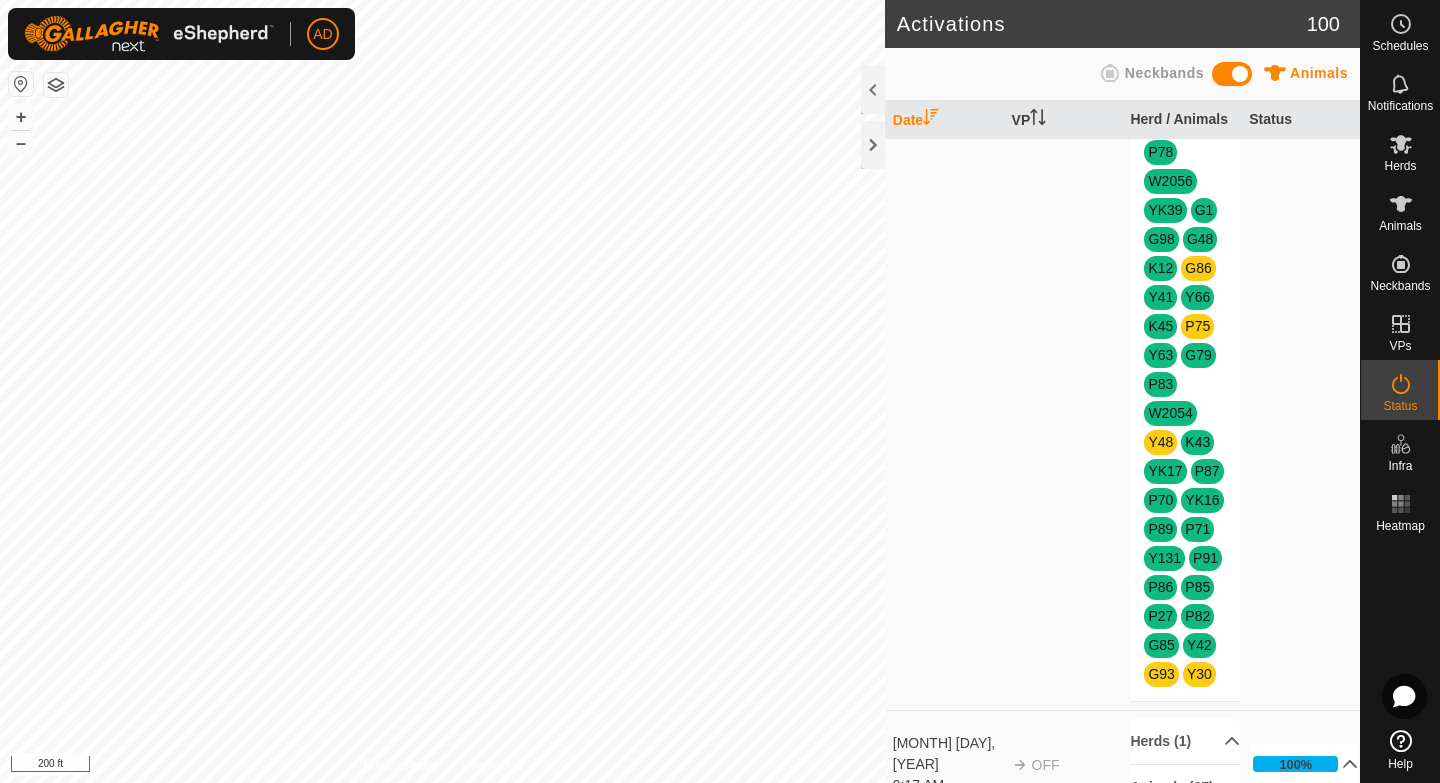 scroll, scrollTop: 0, scrollLeft: 0, axis: both 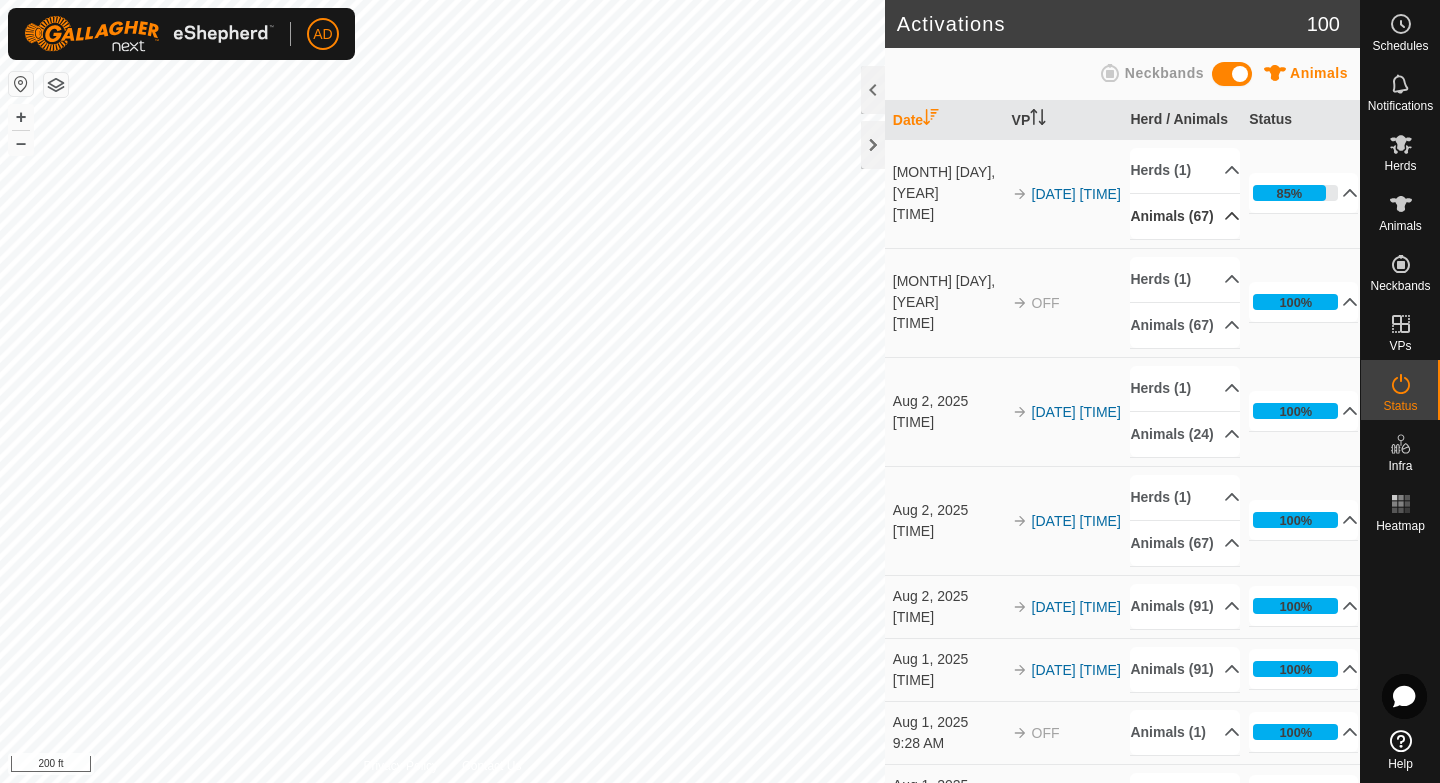 click on "Animals (67)" at bounding box center (1184, 216) 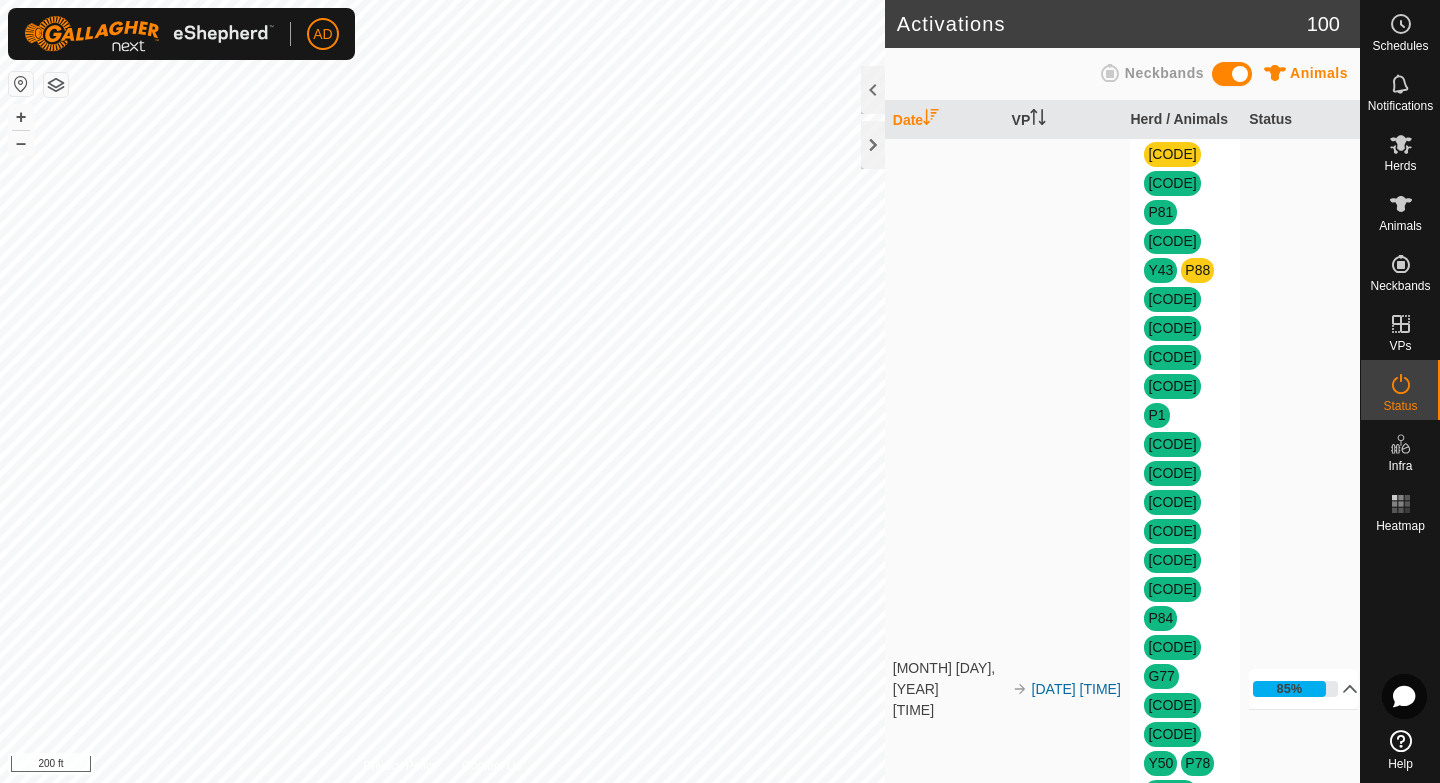 scroll, scrollTop: 514, scrollLeft: 0, axis: vertical 